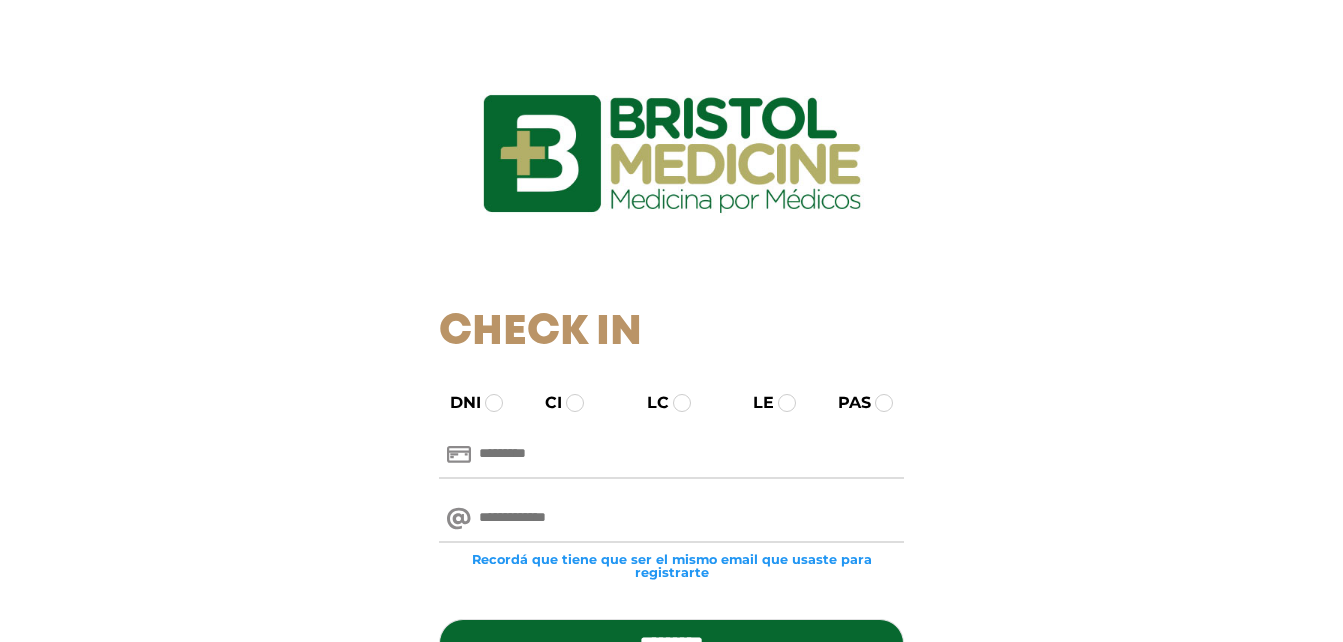 scroll, scrollTop: 0, scrollLeft: 0, axis: both 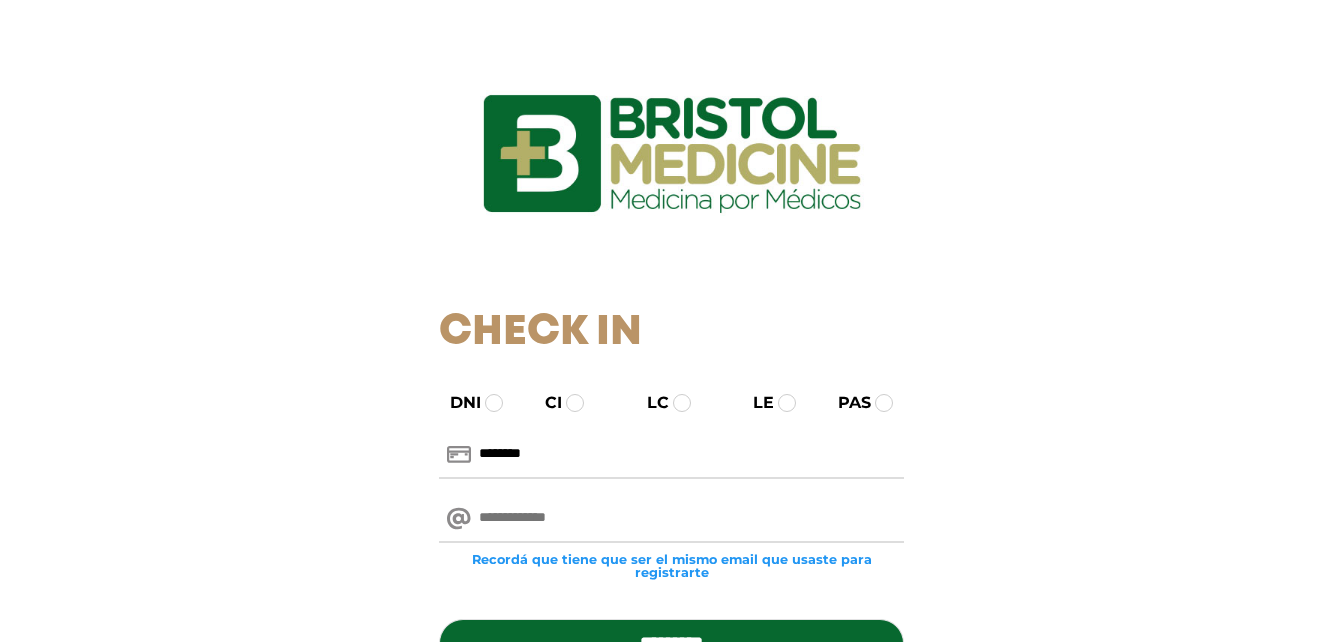 type on "********" 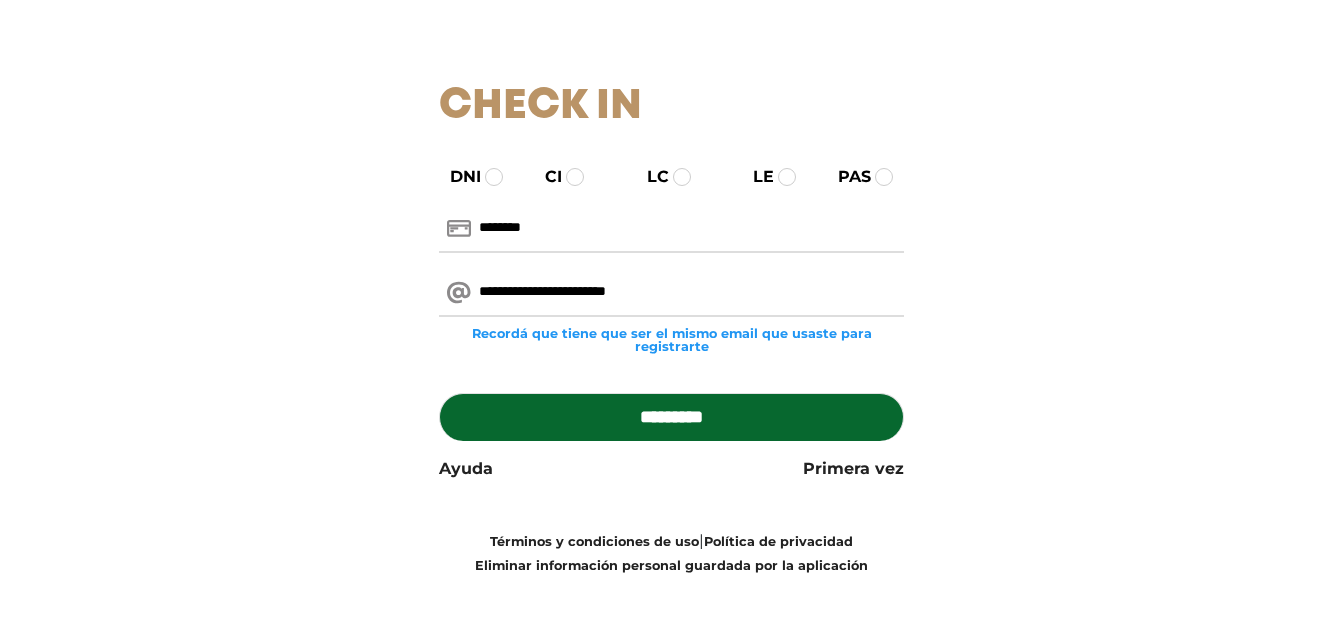 scroll, scrollTop: 229, scrollLeft: 0, axis: vertical 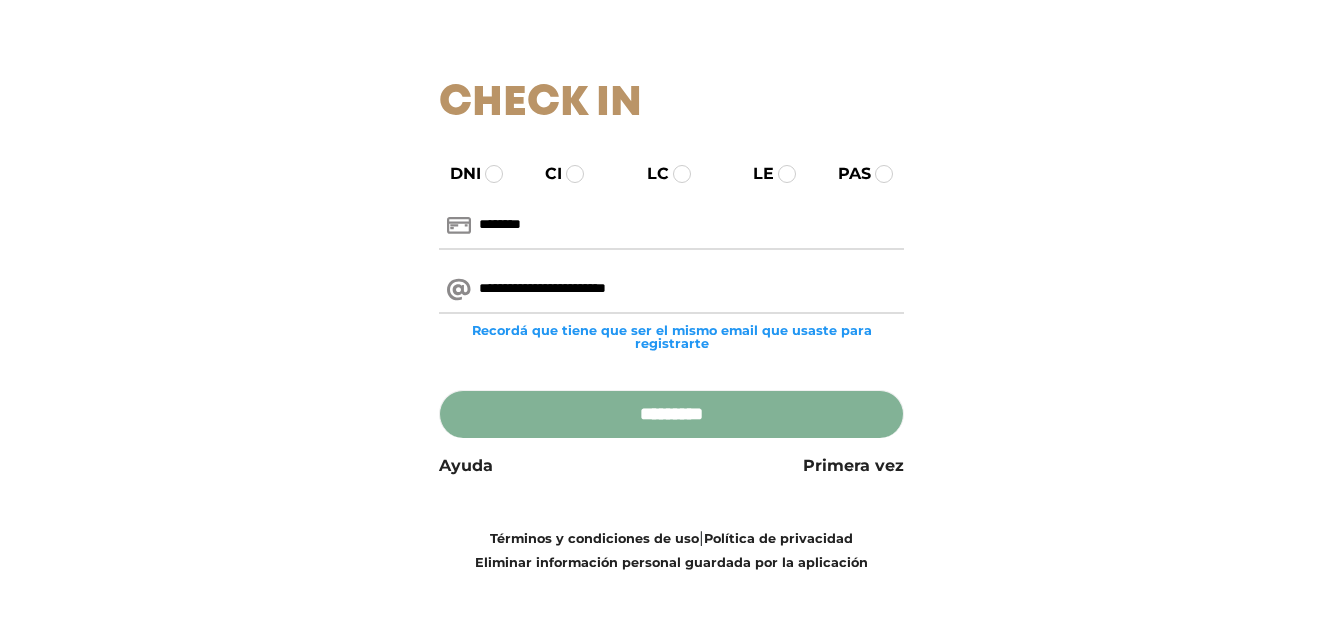 click on "*********" at bounding box center (671, 414) 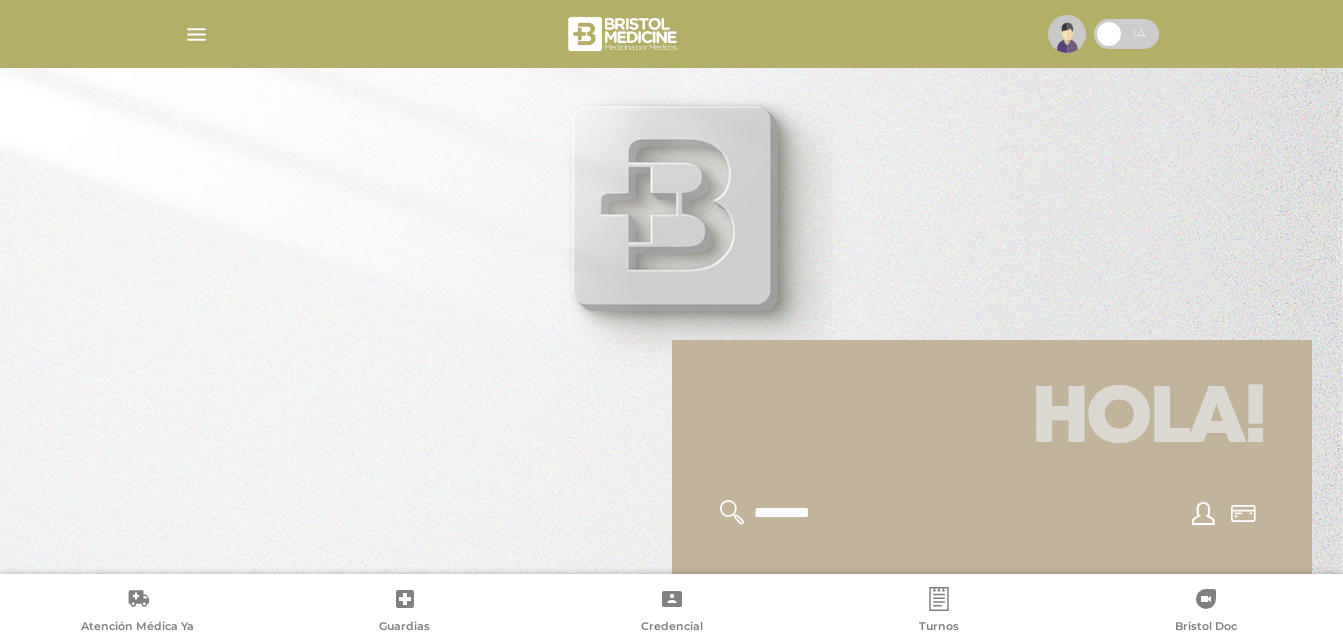 scroll, scrollTop: 0, scrollLeft: 0, axis: both 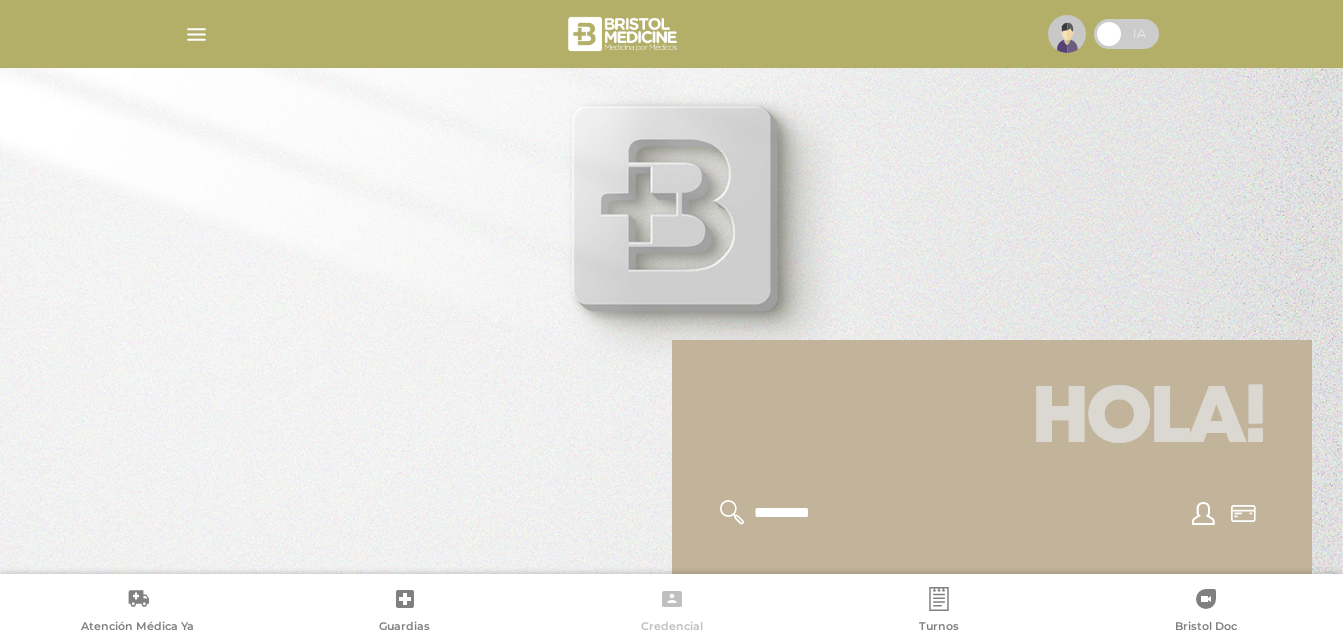 click at bounding box center (672, 599) 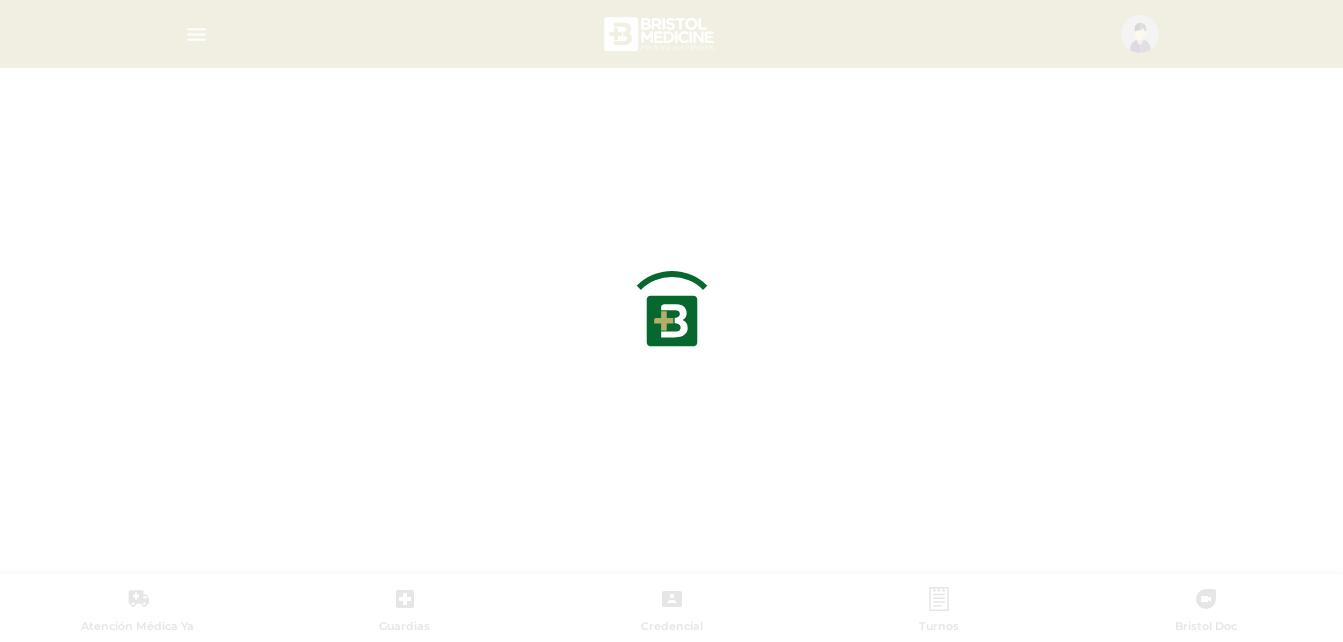 scroll, scrollTop: 0, scrollLeft: 0, axis: both 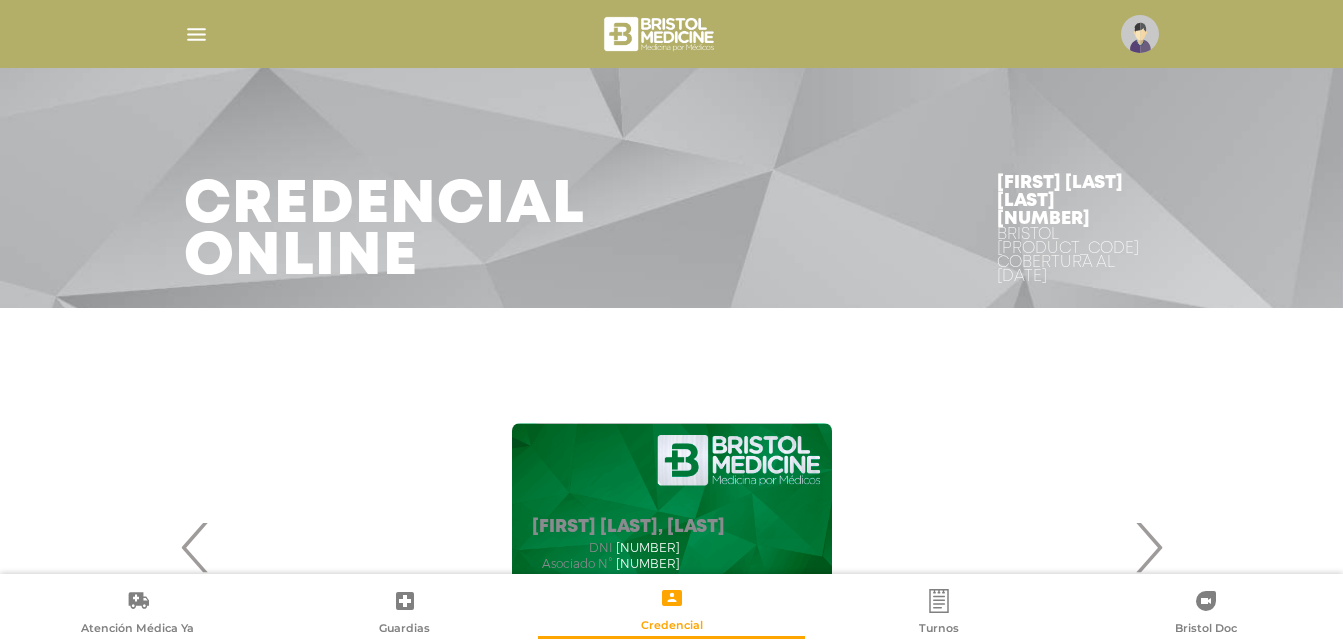 click at bounding box center (196, 34) 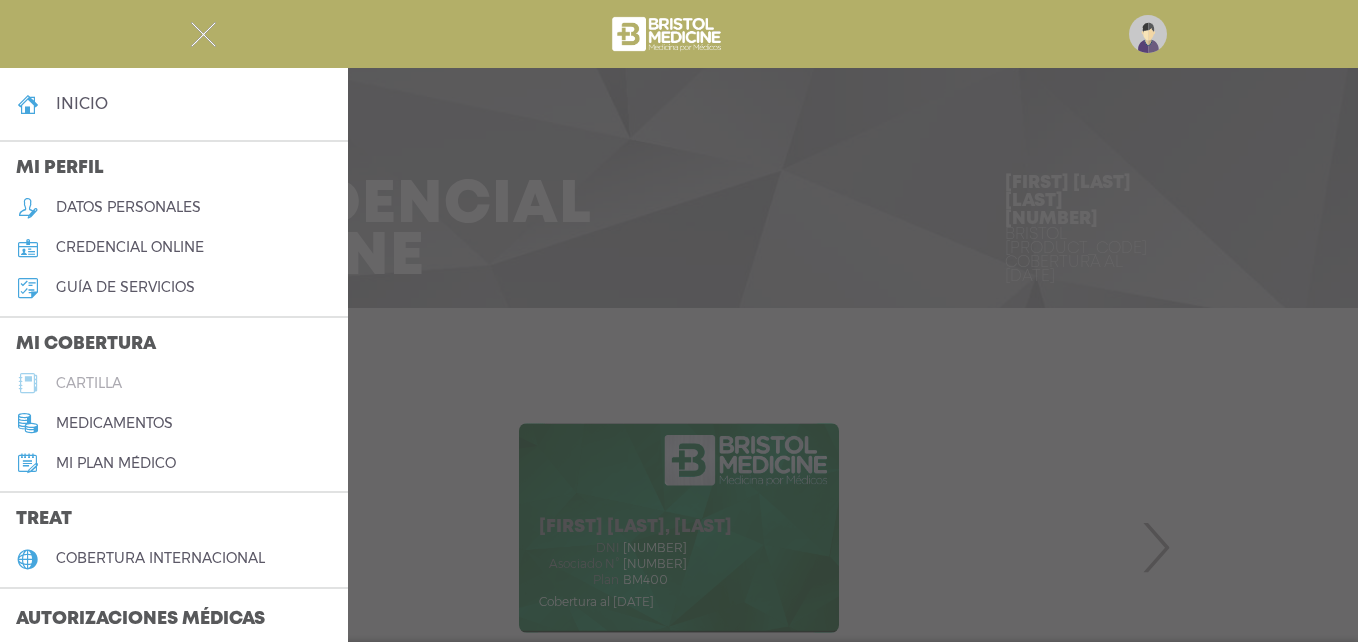 click on "cartilla" at bounding box center (89, 383) 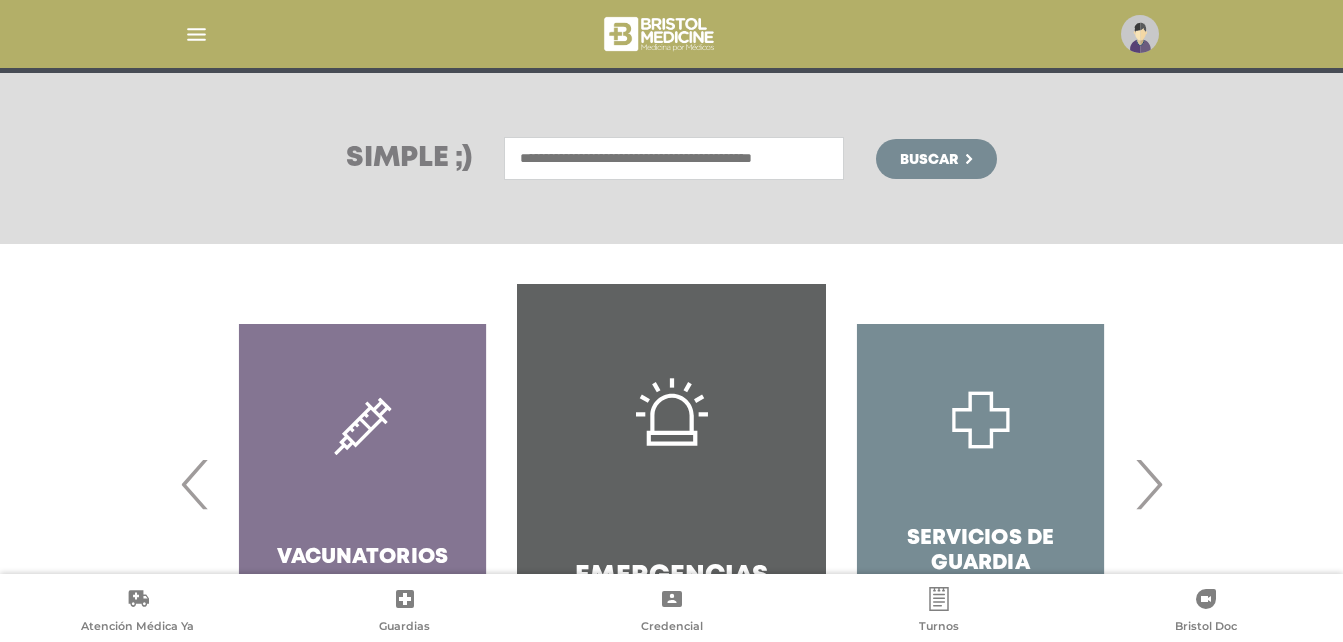 scroll, scrollTop: 385, scrollLeft: 0, axis: vertical 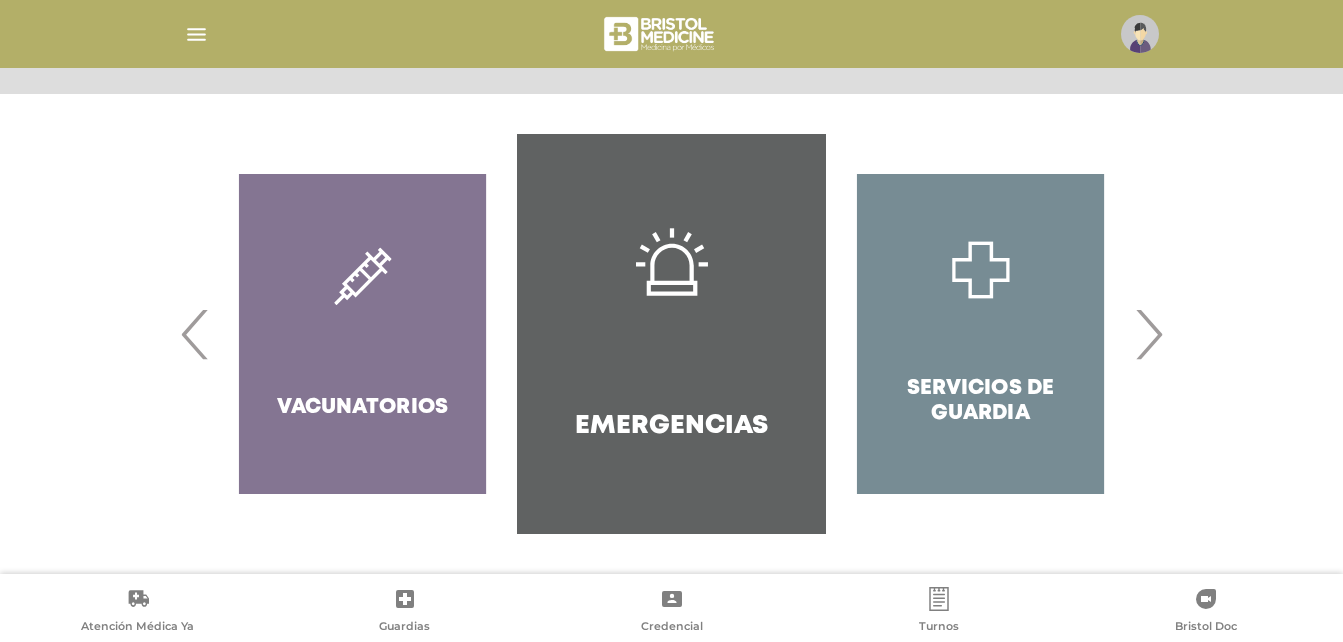 click on "›" at bounding box center [1148, 334] 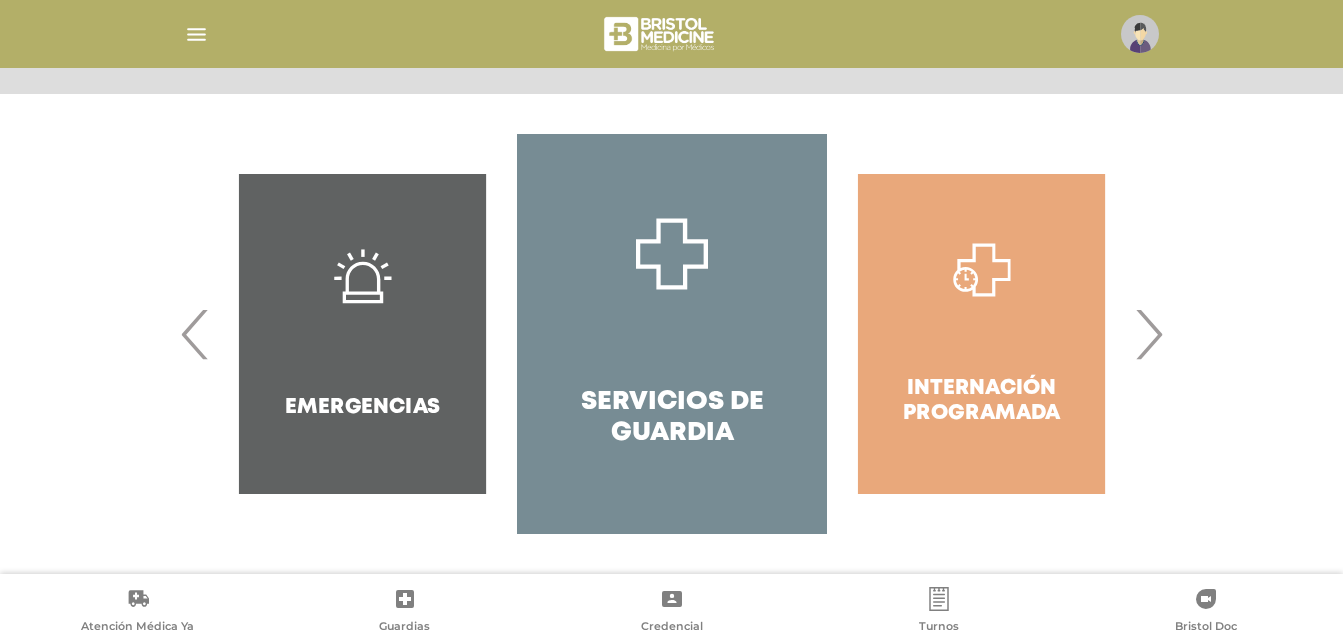 click on "›" at bounding box center [1148, 334] 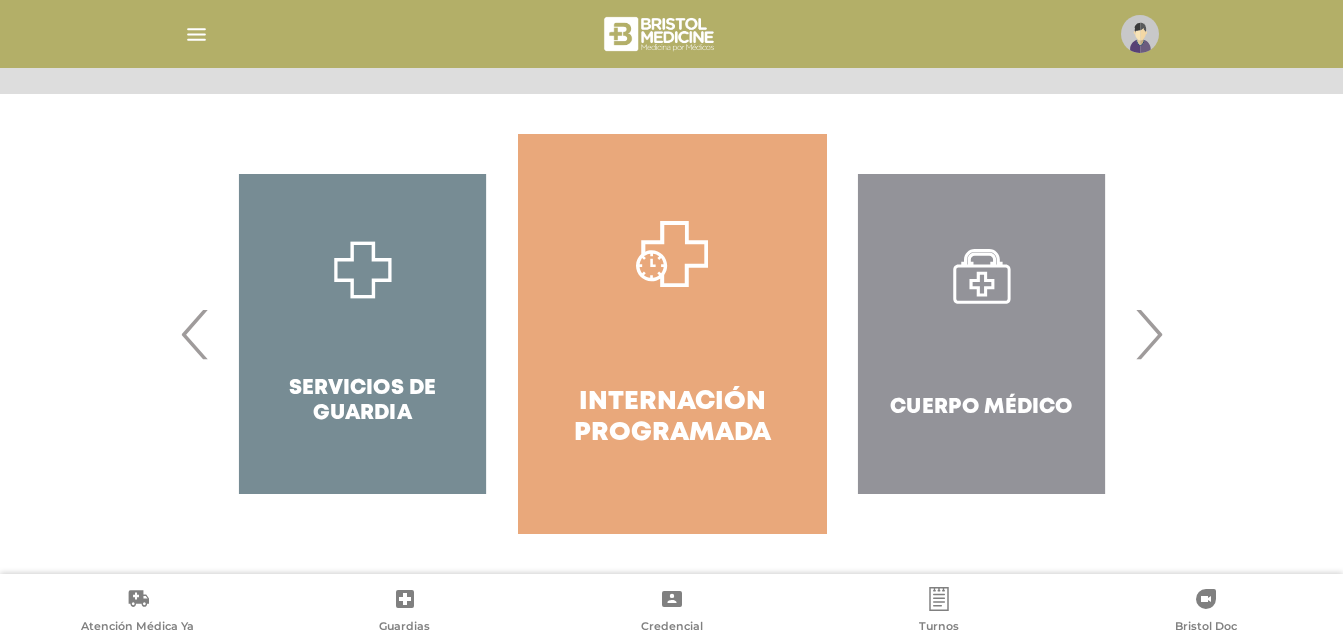 click on "Cuerpo Médico" at bounding box center [981, 334] 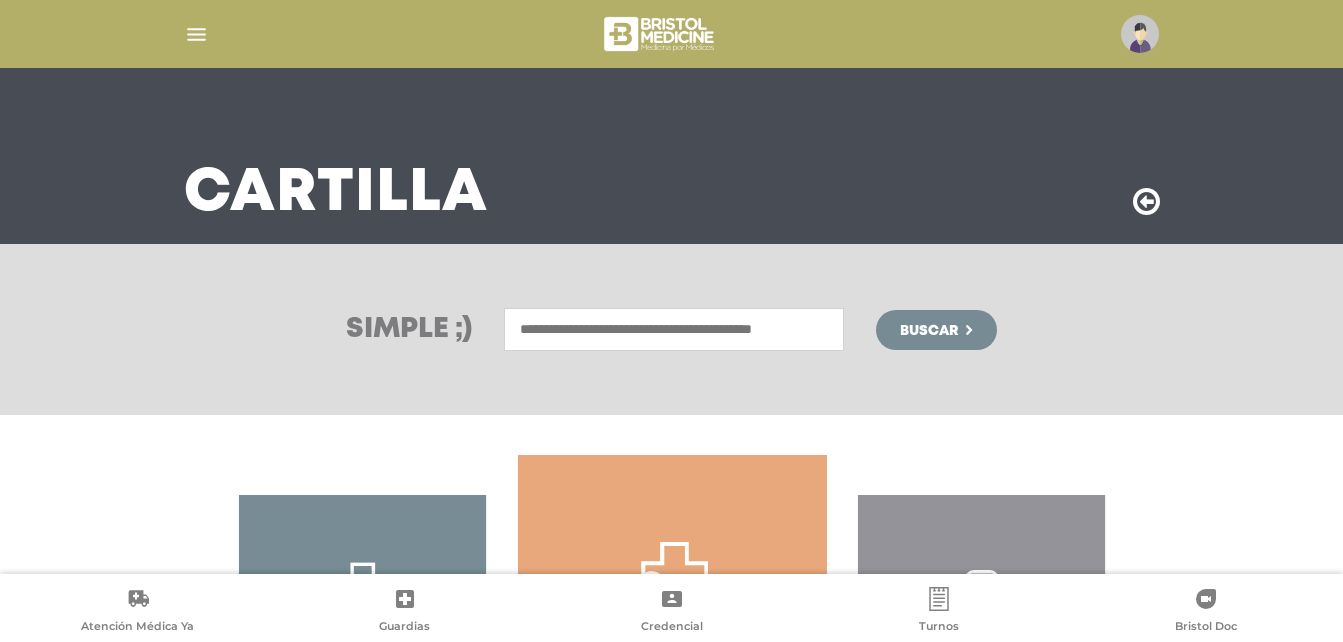 scroll, scrollTop: 62, scrollLeft: 0, axis: vertical 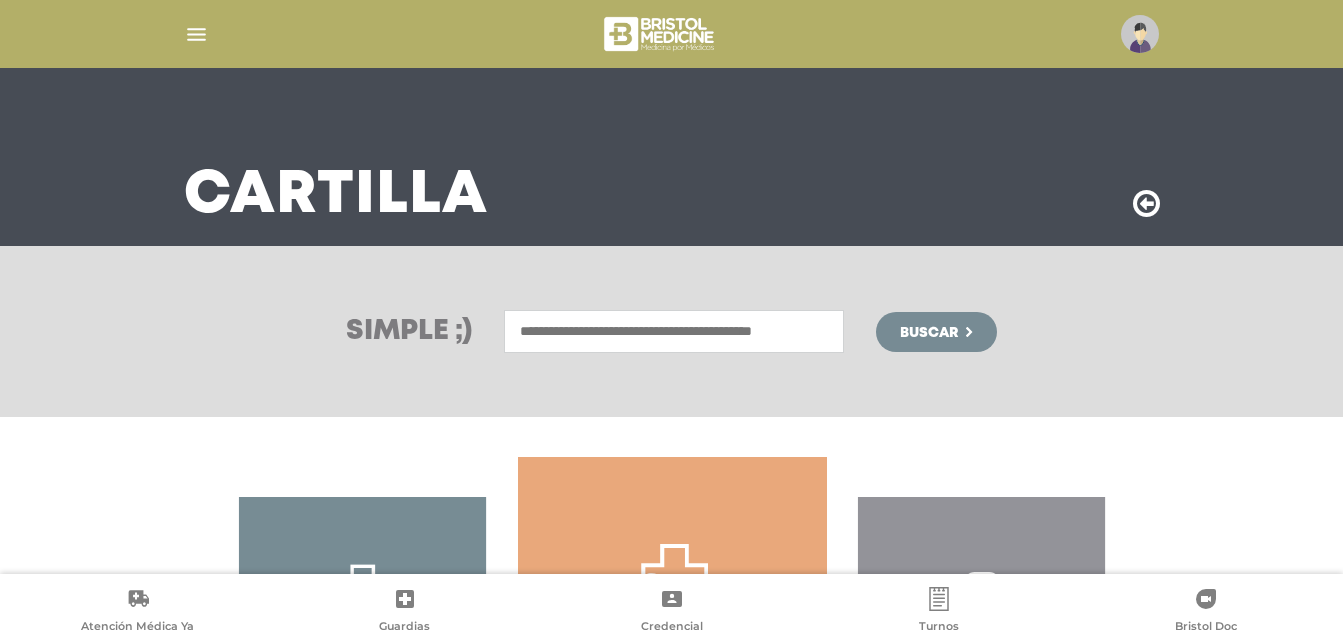 click at bounding box center (674, 331) 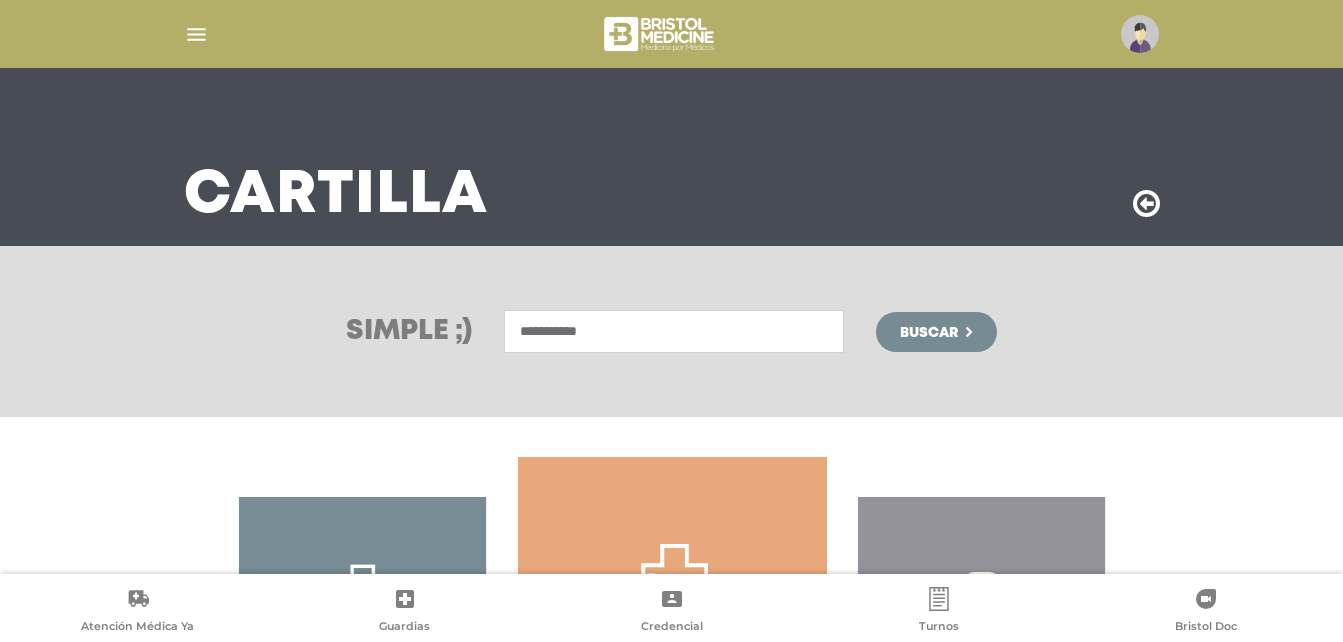 type on "**********" 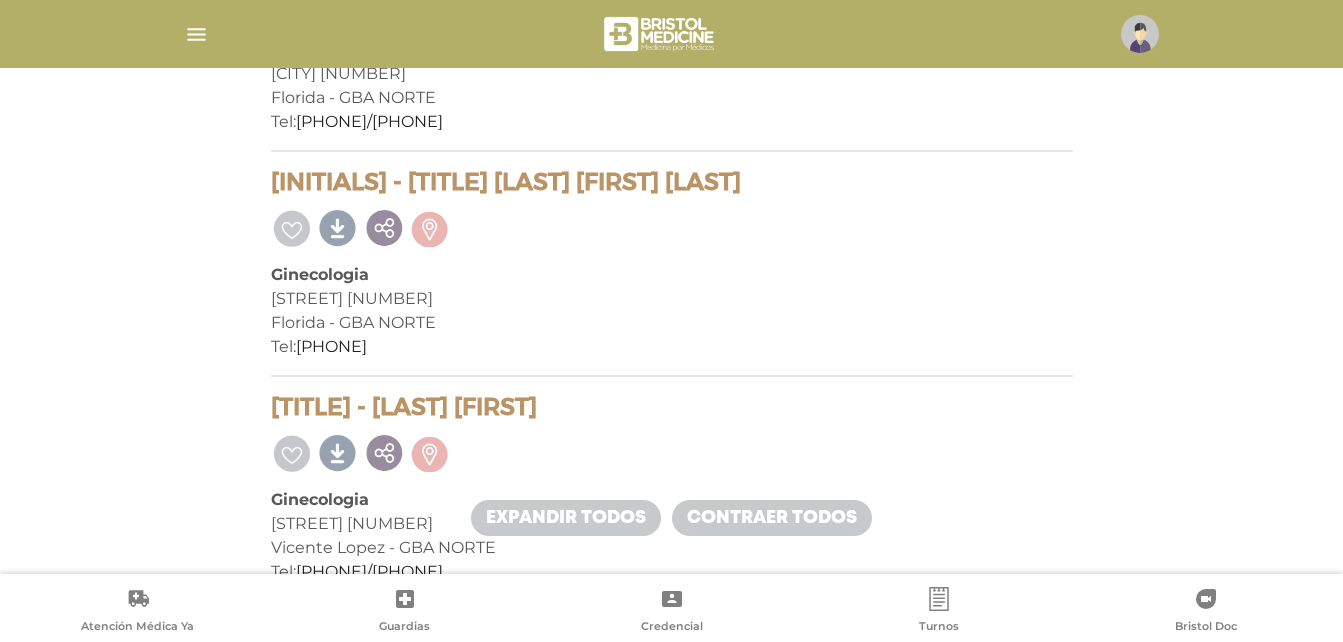 scroll, scrollTop: 23303, scrollLeft: 0, axis: vertical 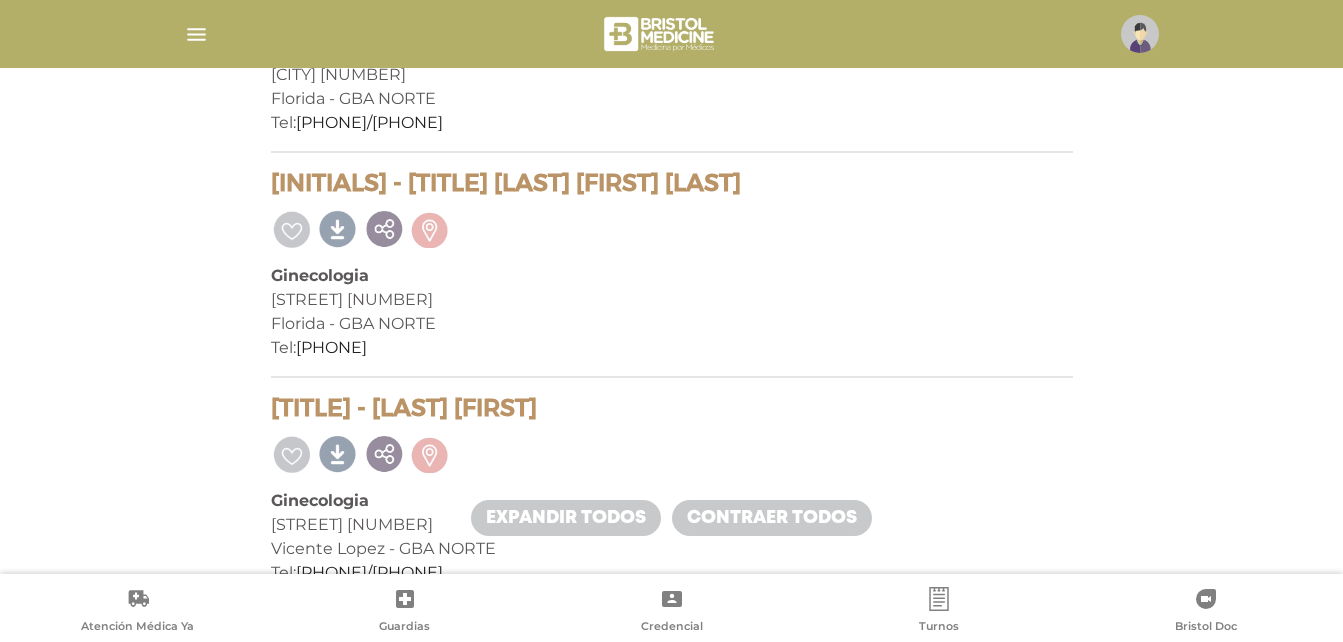 click at bounding box center [430, 227] 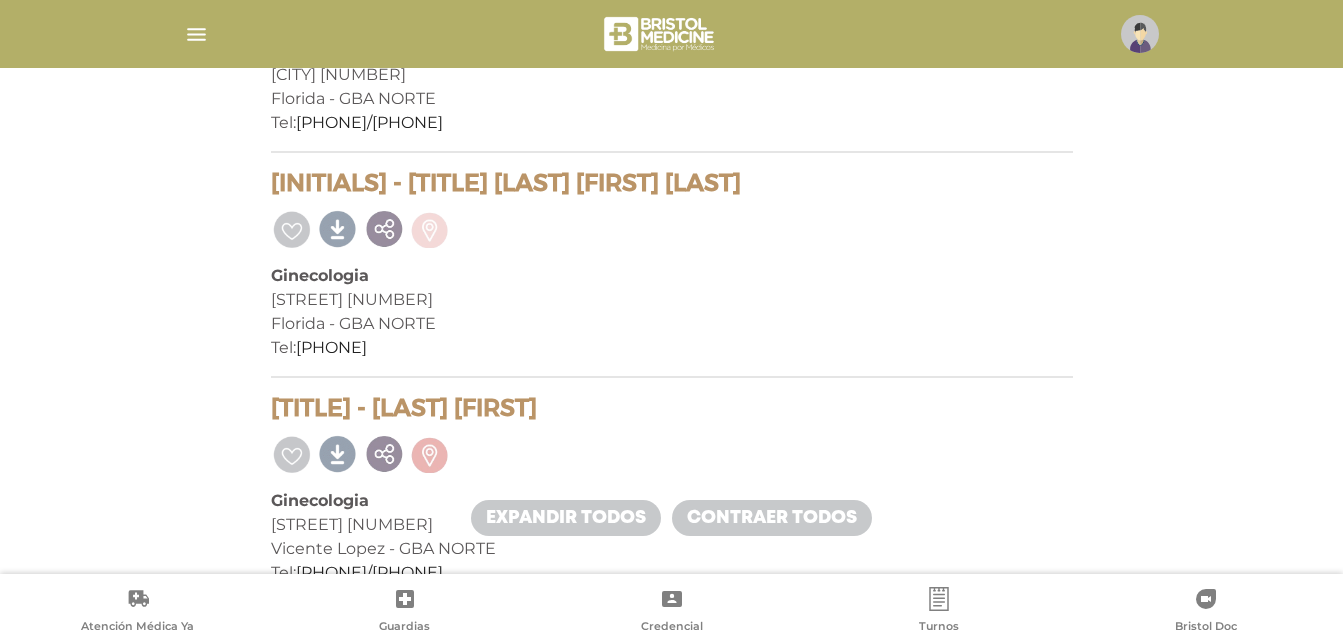 click at bounding box center [430, 227] 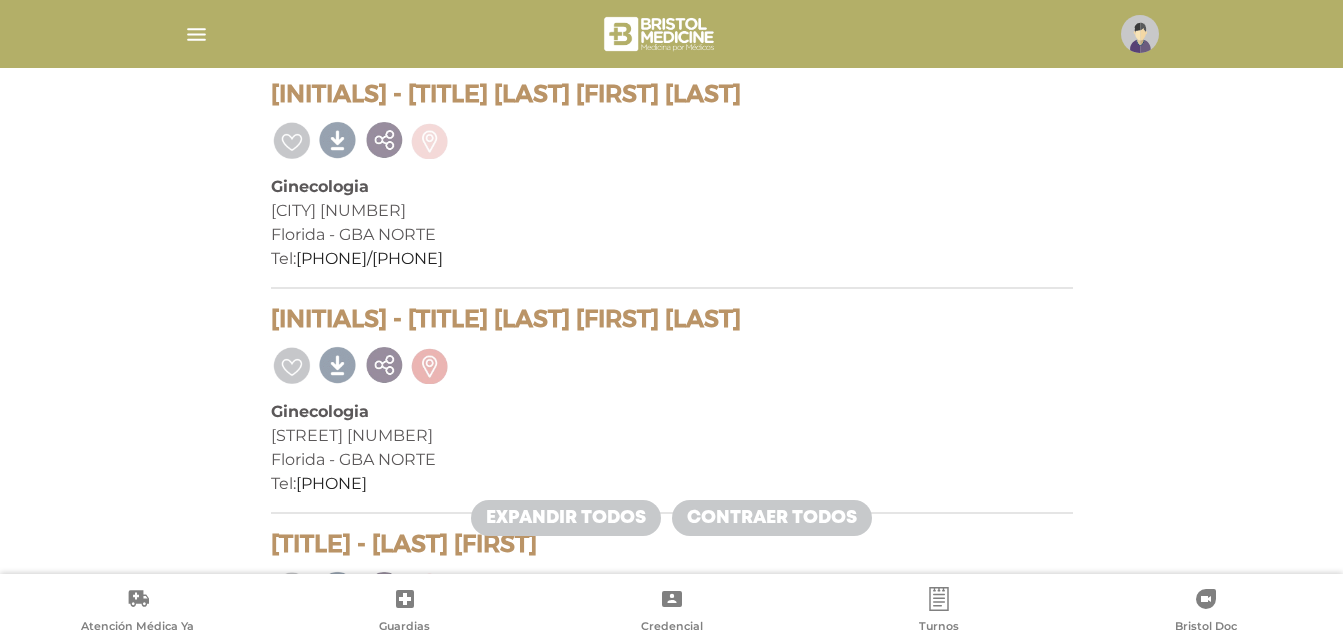 click at bounding box center [430, 138] 